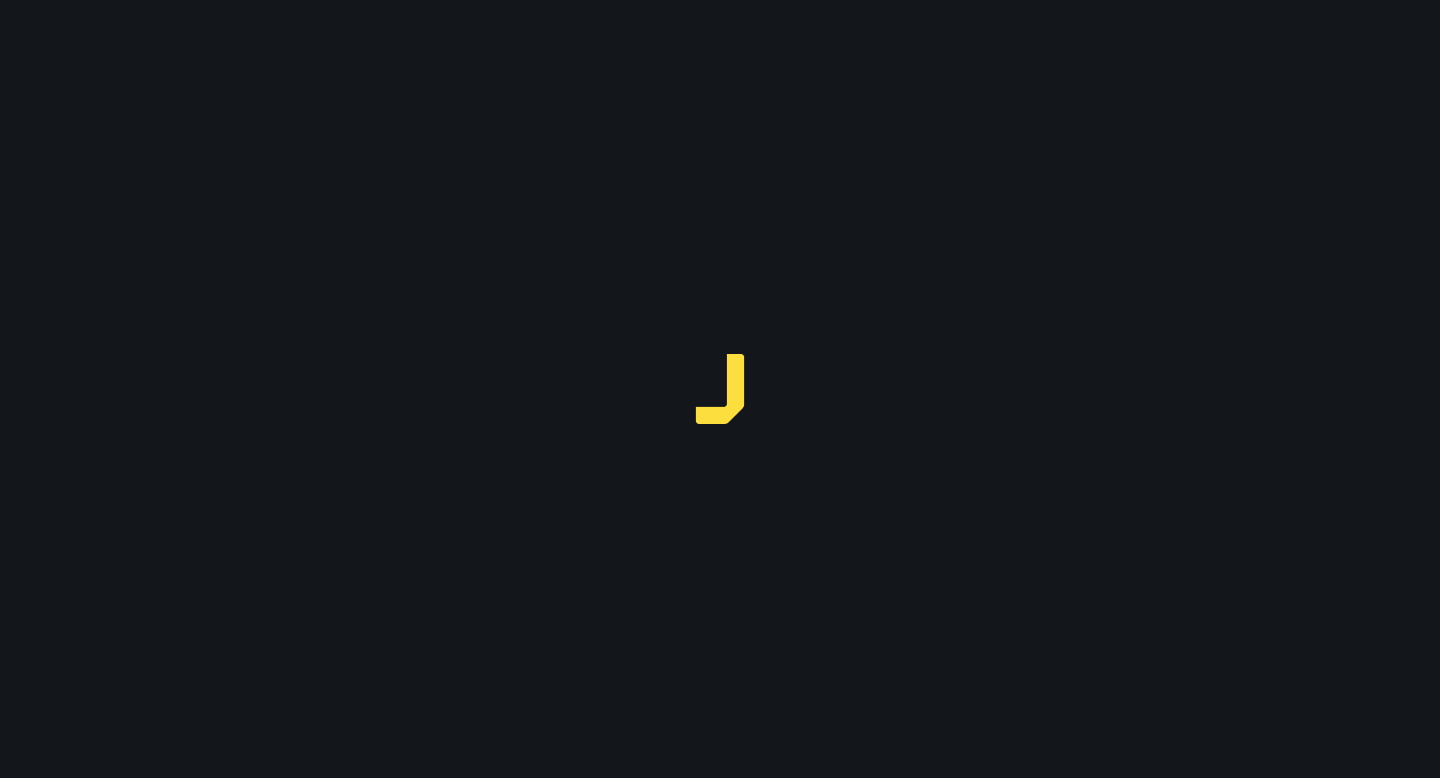 scroll, scrollTop: 0, scrollLeft: 0, axis: both 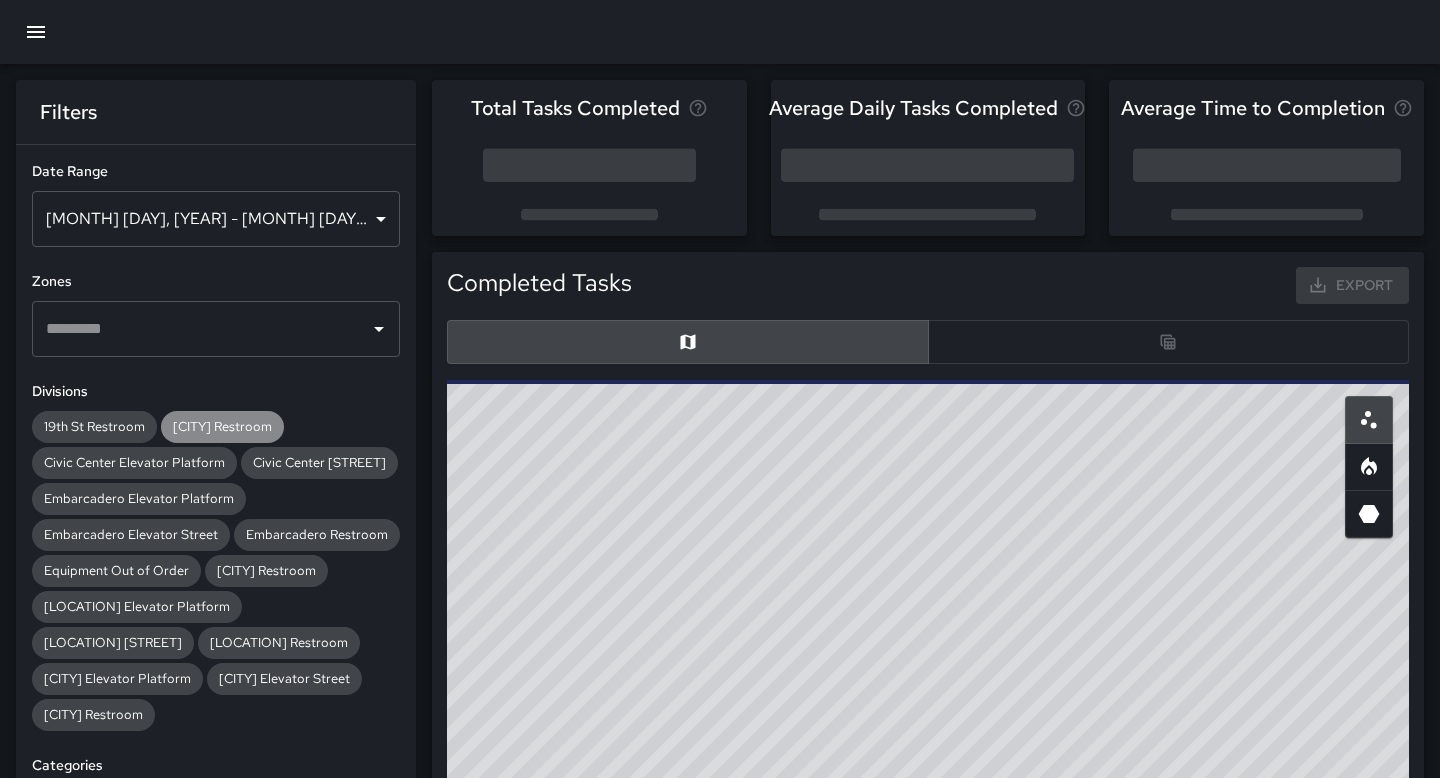 click on "[CITY] Restroom" at bounding box center (222, 426) 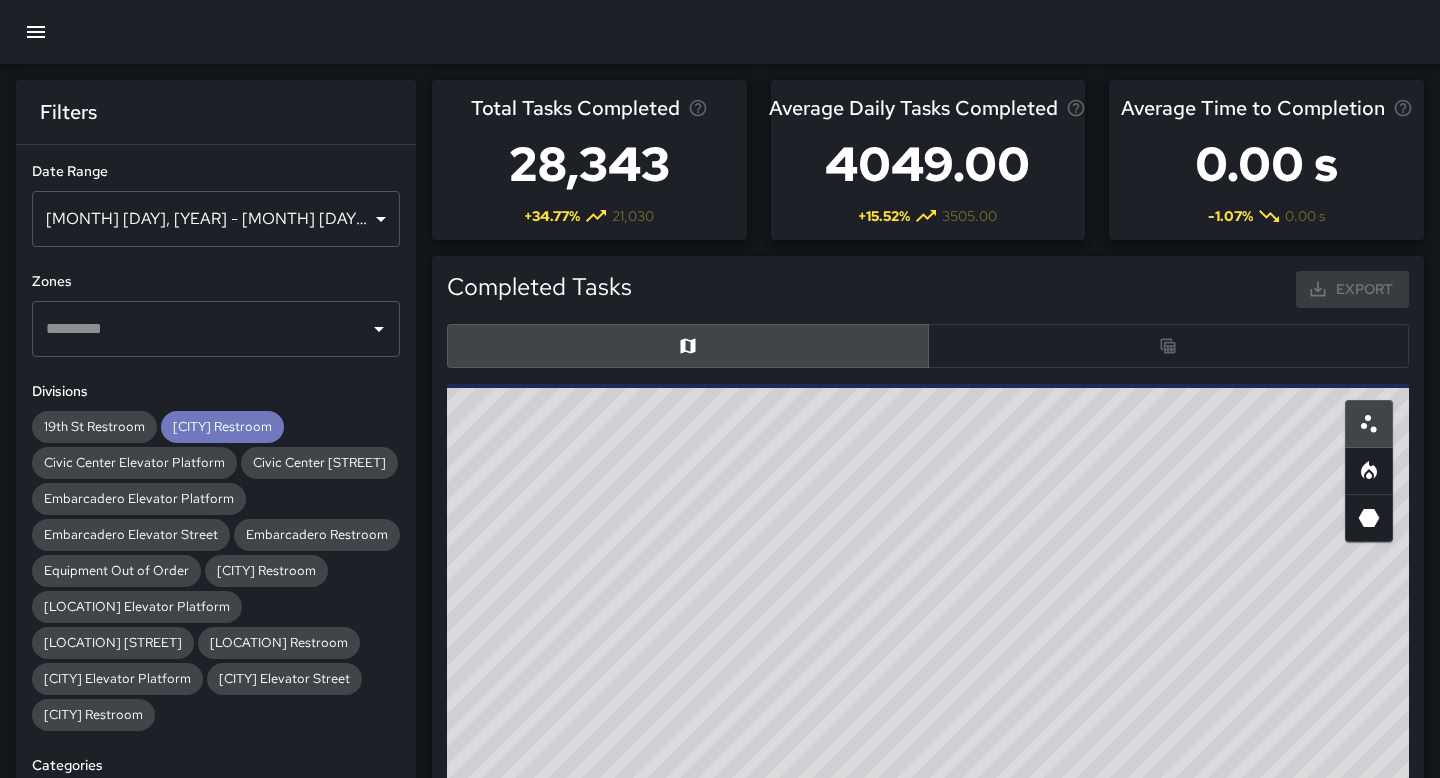 click on "[CITY] Restroom" at bounding box center [222, 426] 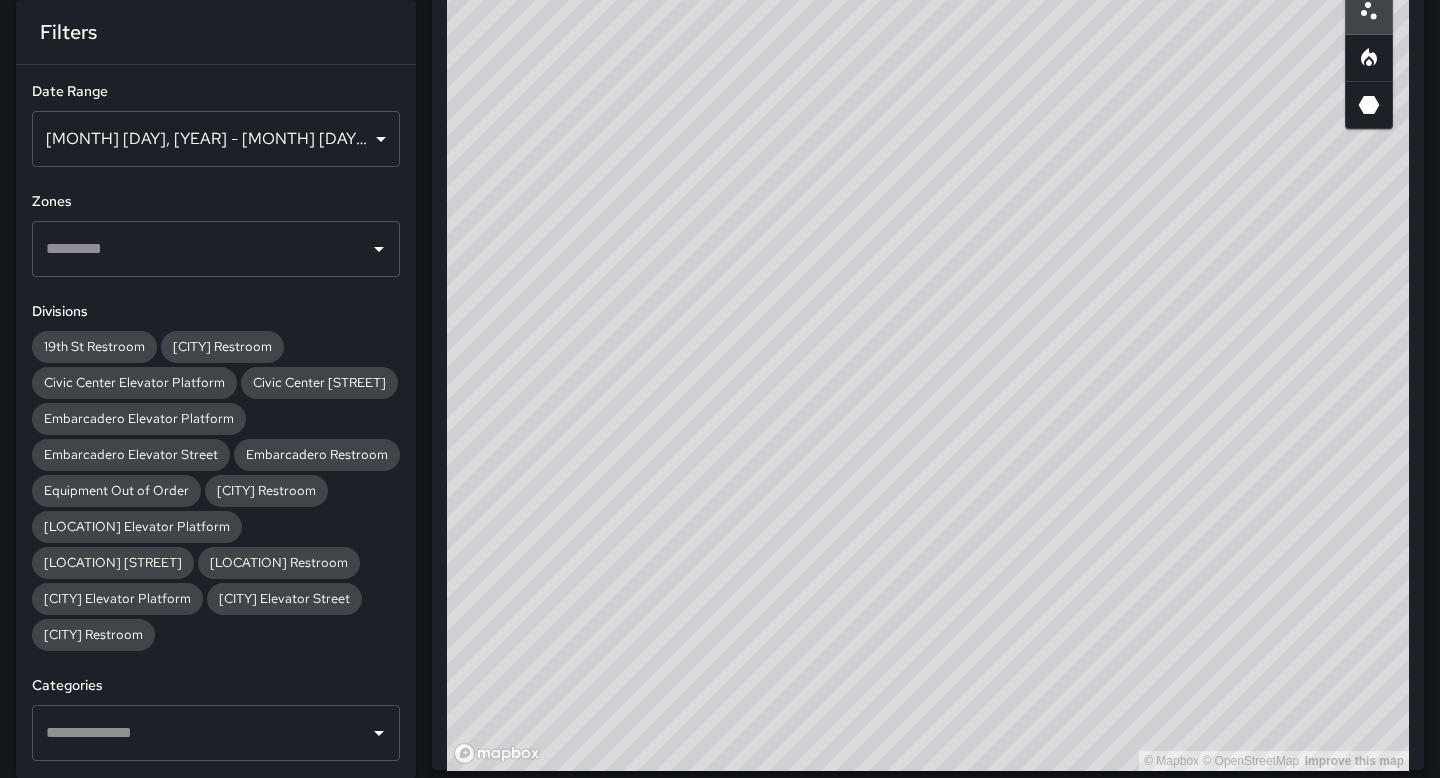 scroll, scrollTop: 456, scrollLeft: 0, axis: vertical 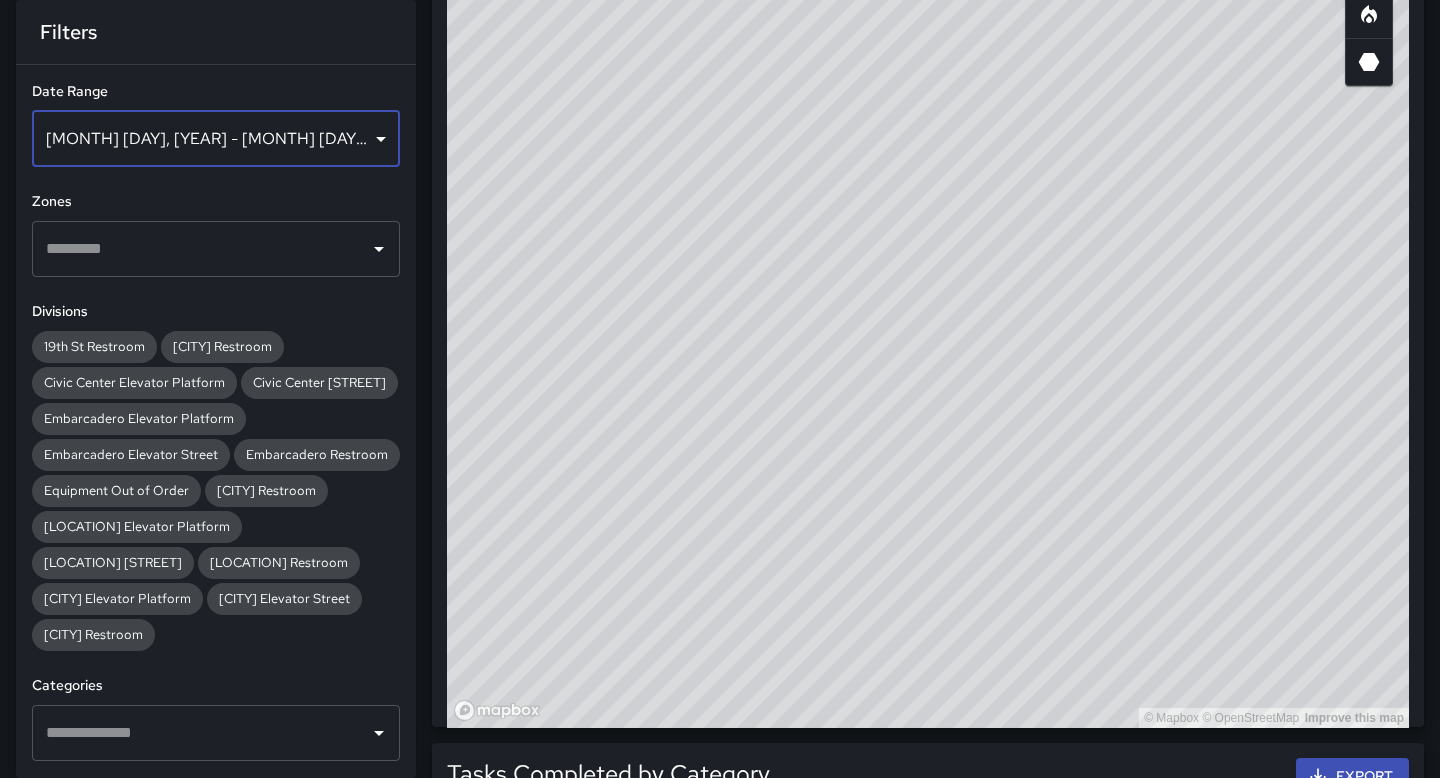 click on "[MONTH] [DAY], [YEAR] - [MONTH] [DAY], [YEAR]" at bounding box center (216, 139) 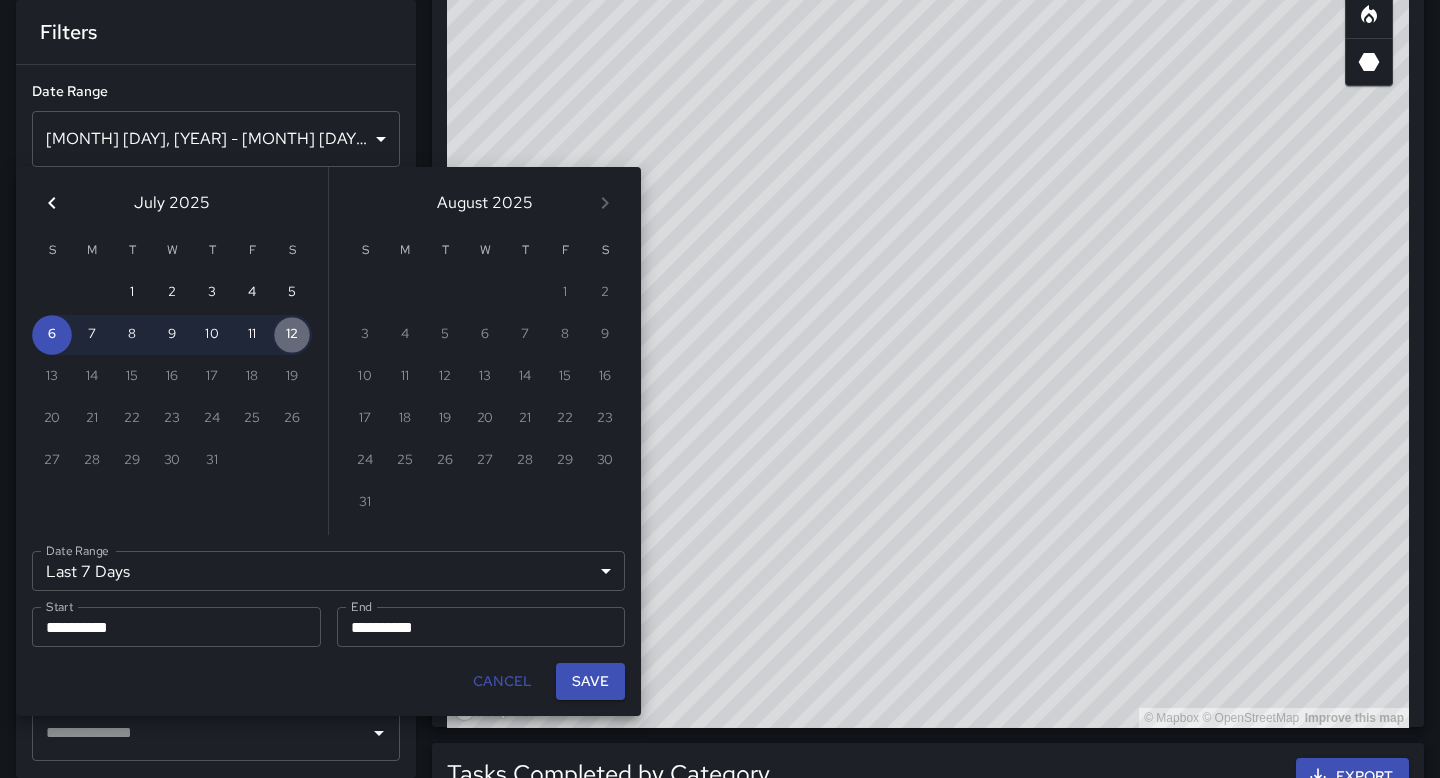 click on "12" at bounding box center [292, 335] 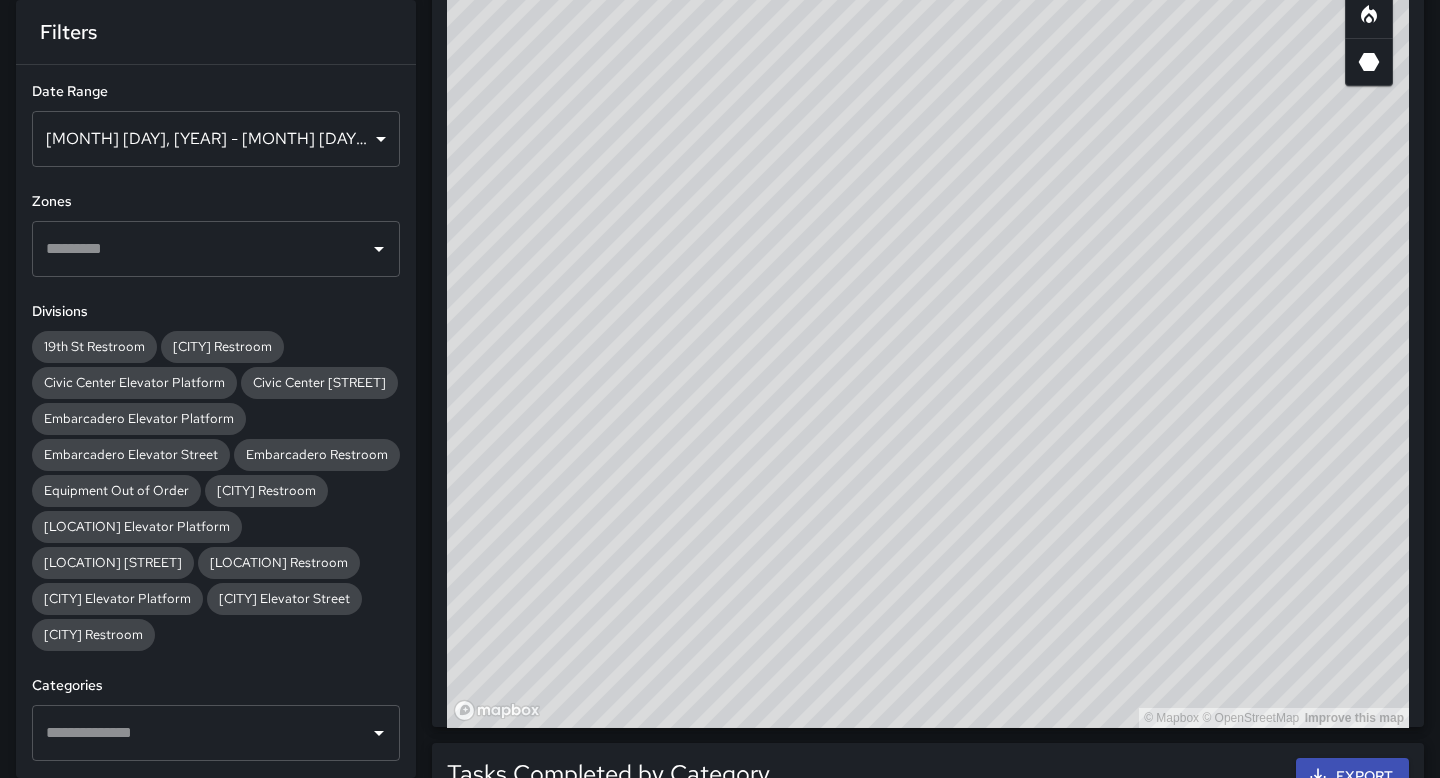 click on "© Mapbox   © OpenStreetMap   Improve this map" at bounding box center (928, 328) 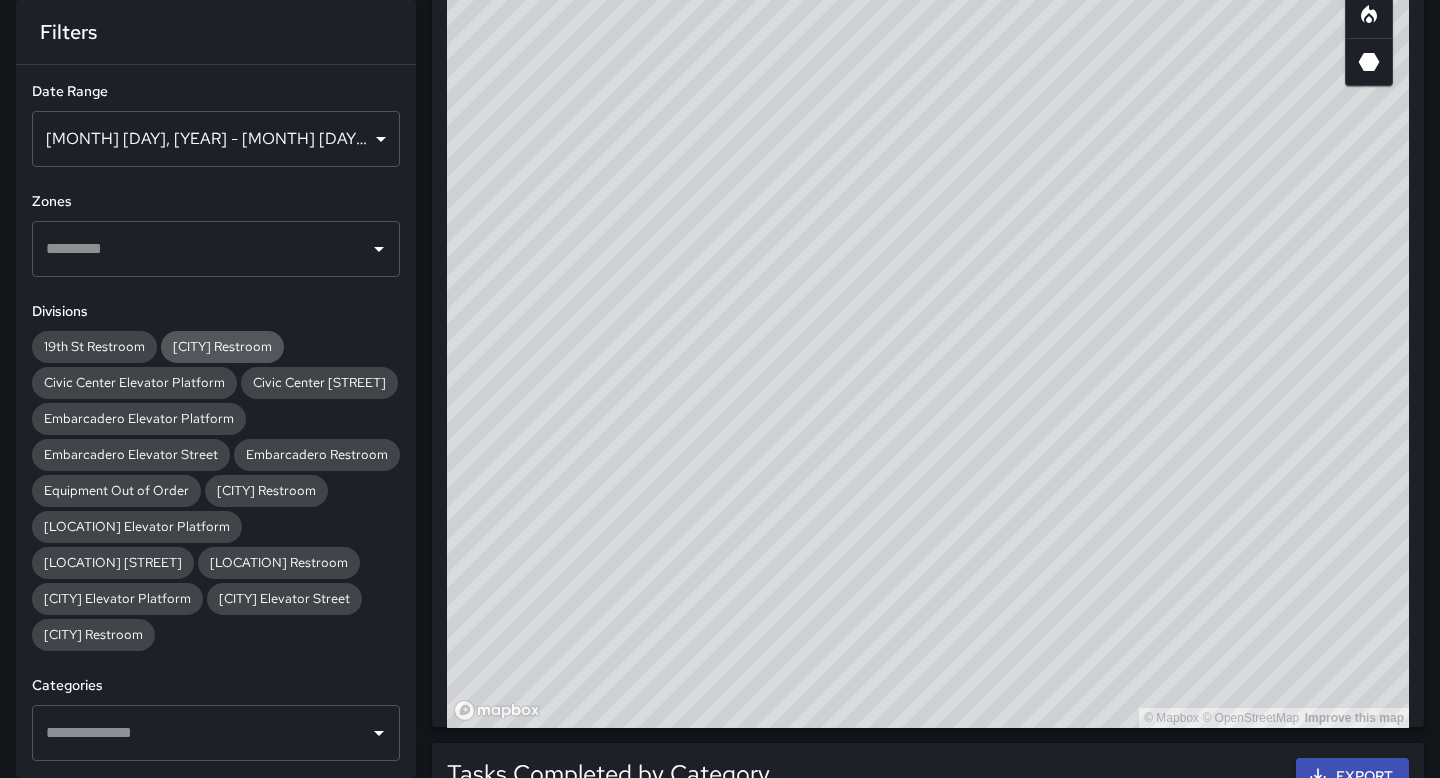 click on "[CITY] Restroom" at bounding box center [222, 346] 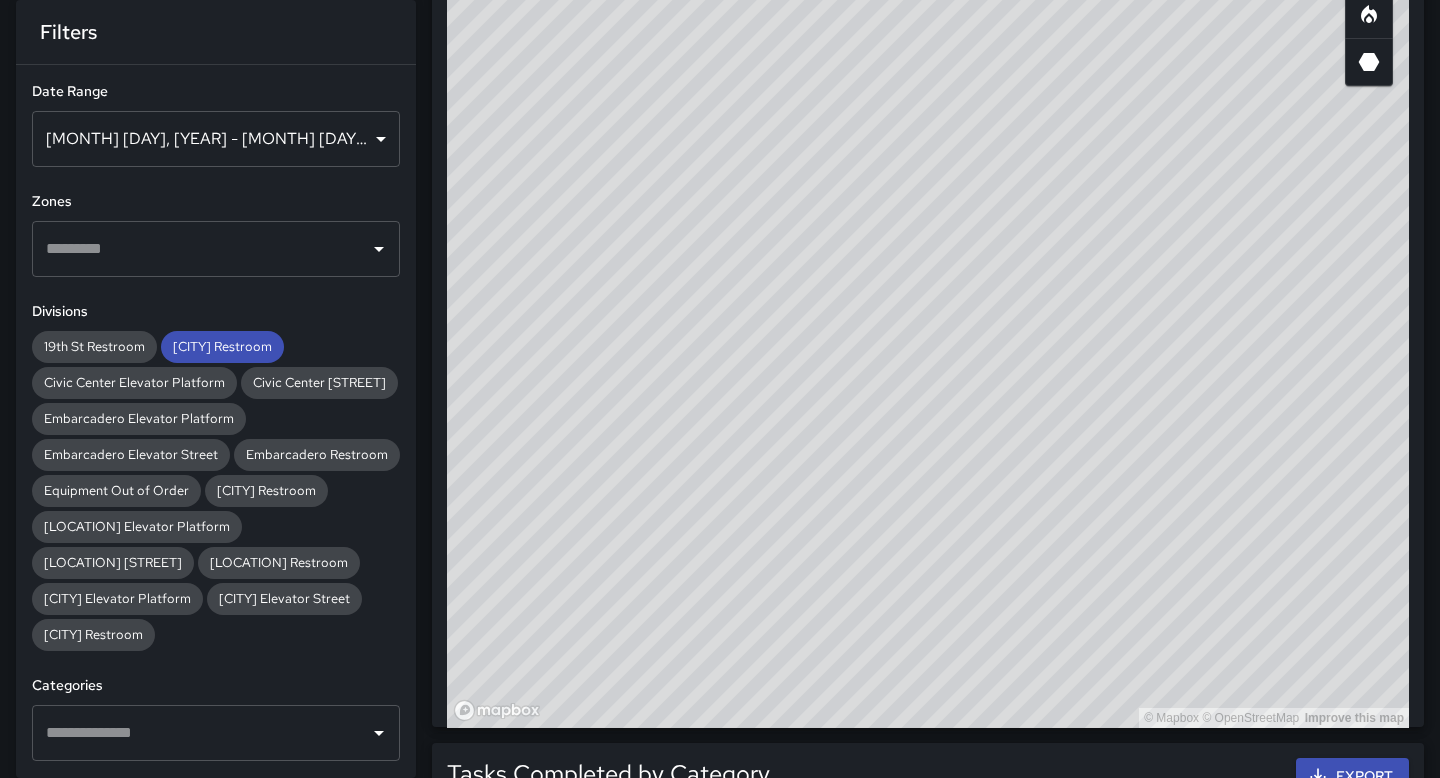 click on "[MONTH] [DAY], [YEAR] - [MONTH] [DAY], [YEAR]" at bounding box center (216, 139) 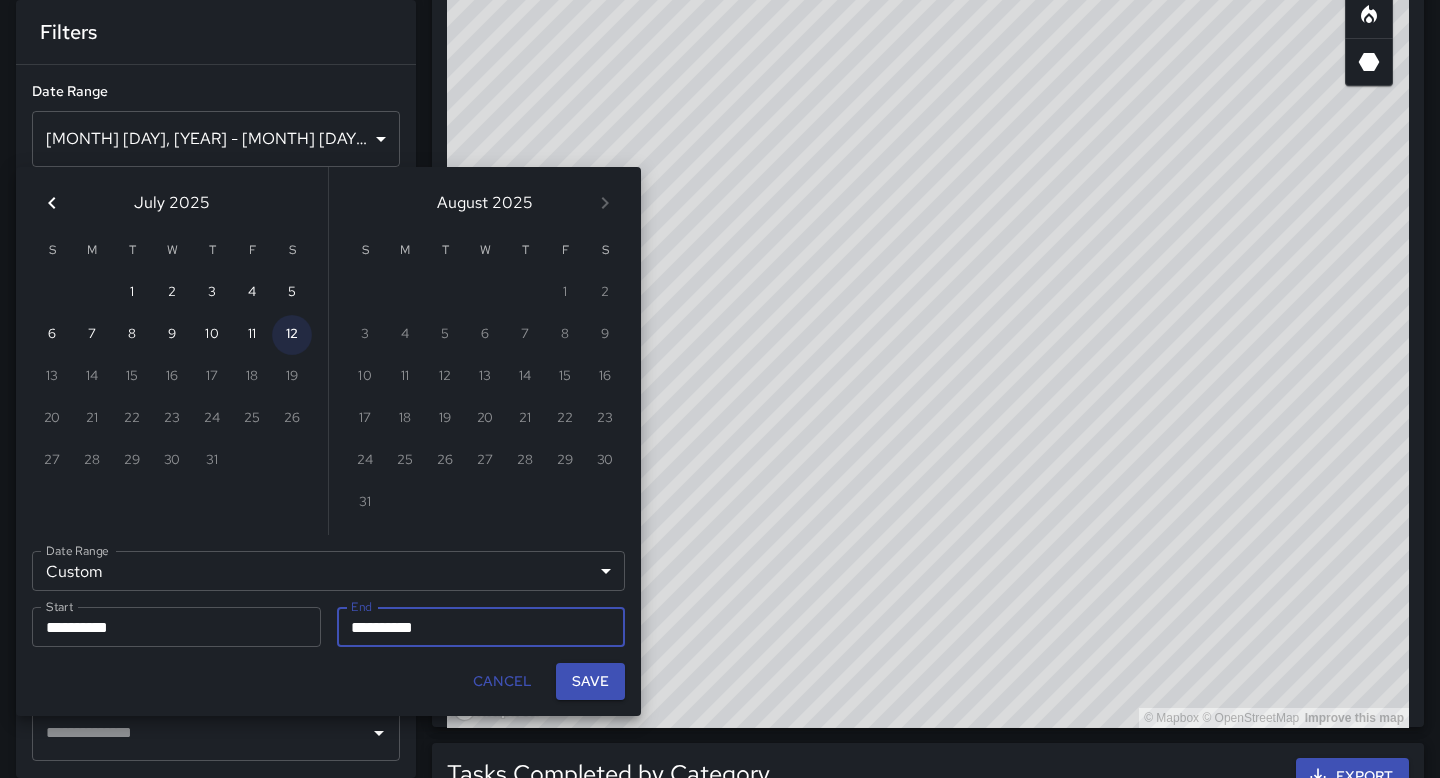 click on "12" at bounding box center [292, 335] 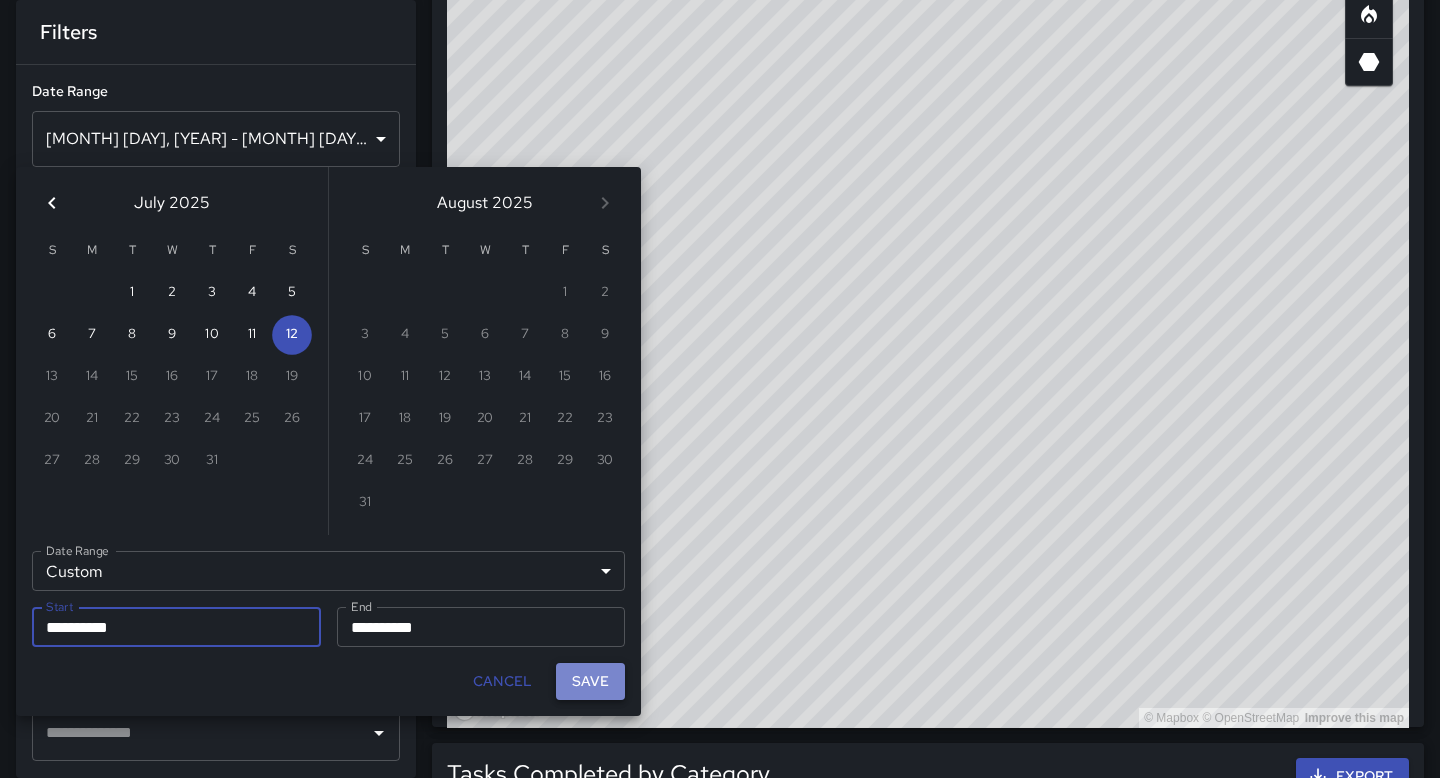 click on "Save" at bounding box center (590, 681) 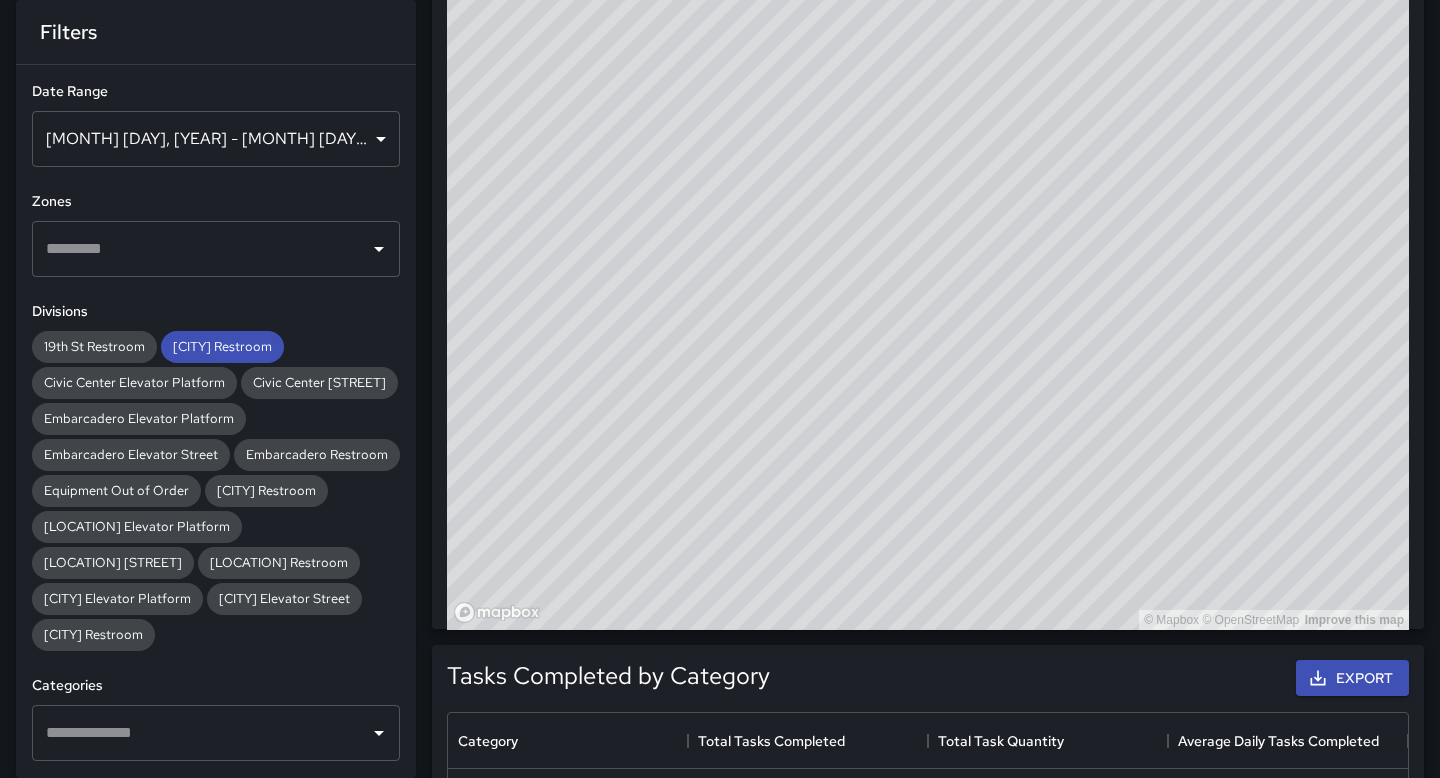 scroll, scrollTop: 594, scrollLeft: 0, axis: vertical 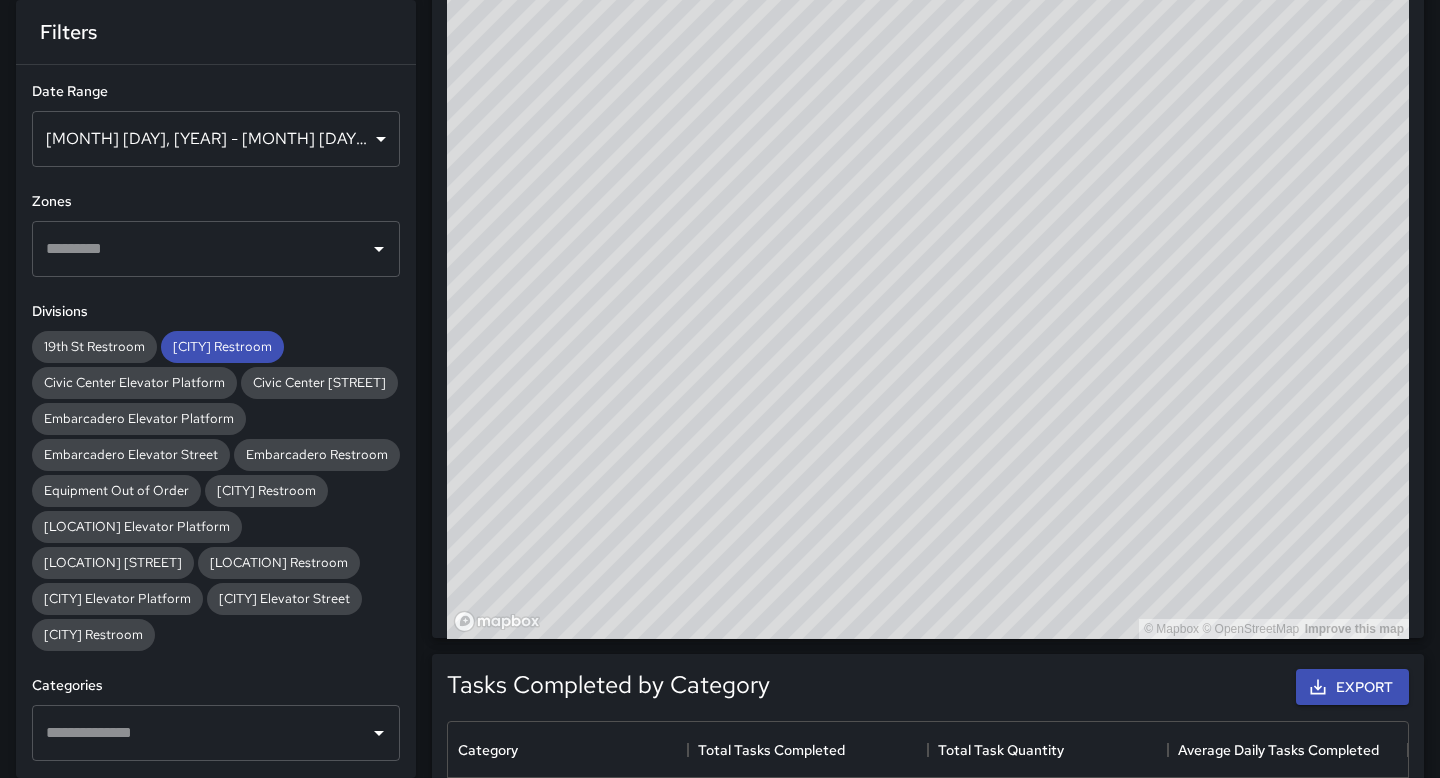 click on "© Mapbox   © OpenStreetMap   Improve this map" at bounding box center [928, 239] 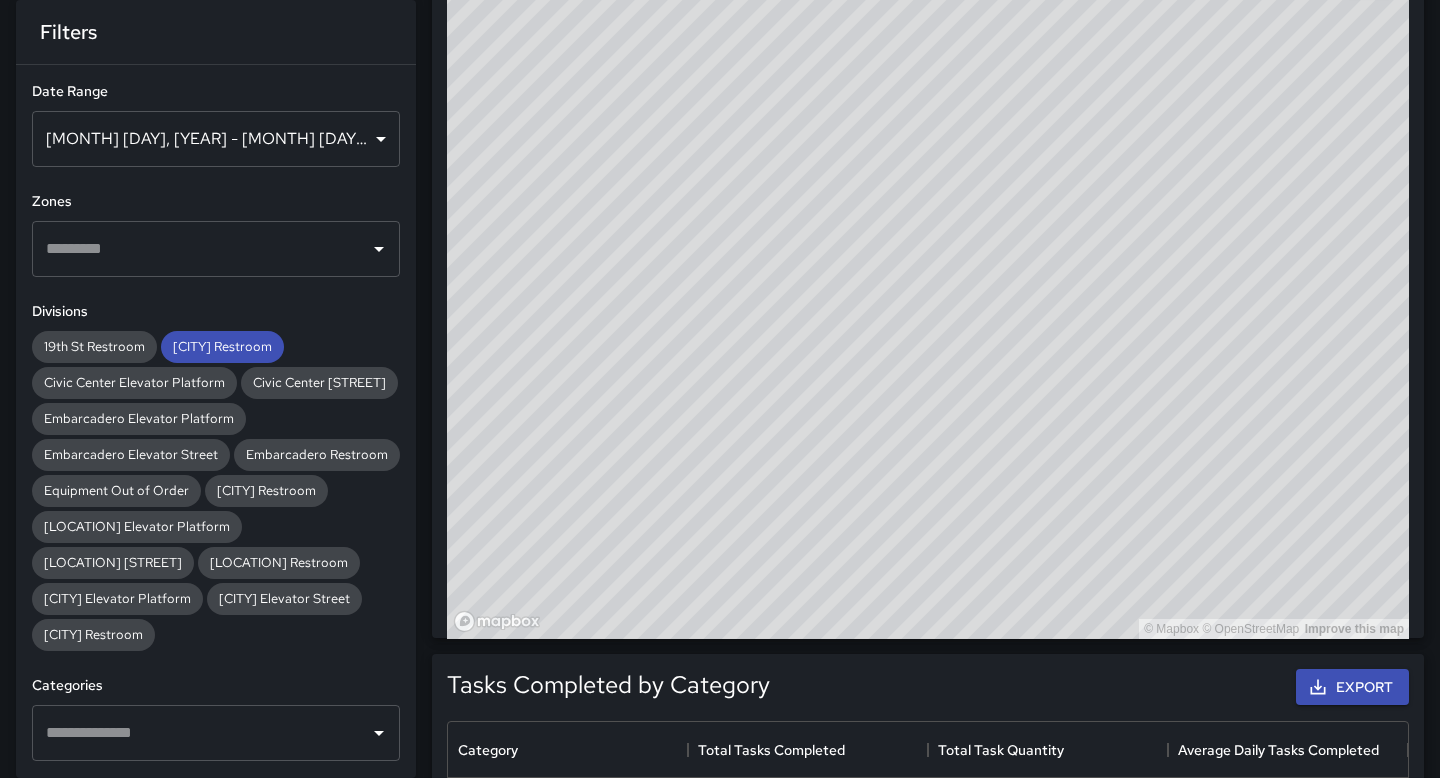 click 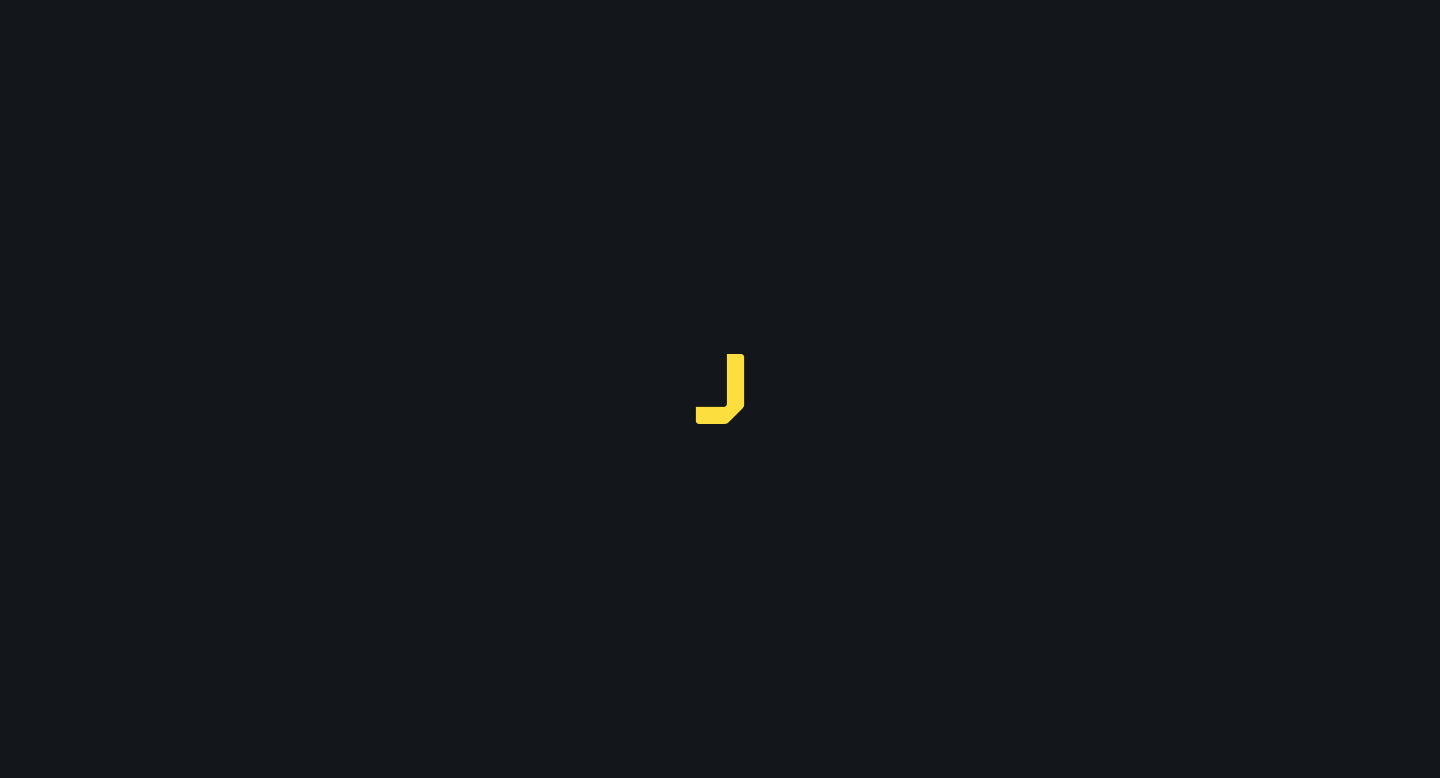scroll, scrollTop: 0, scrollLeft: 0, axis: both 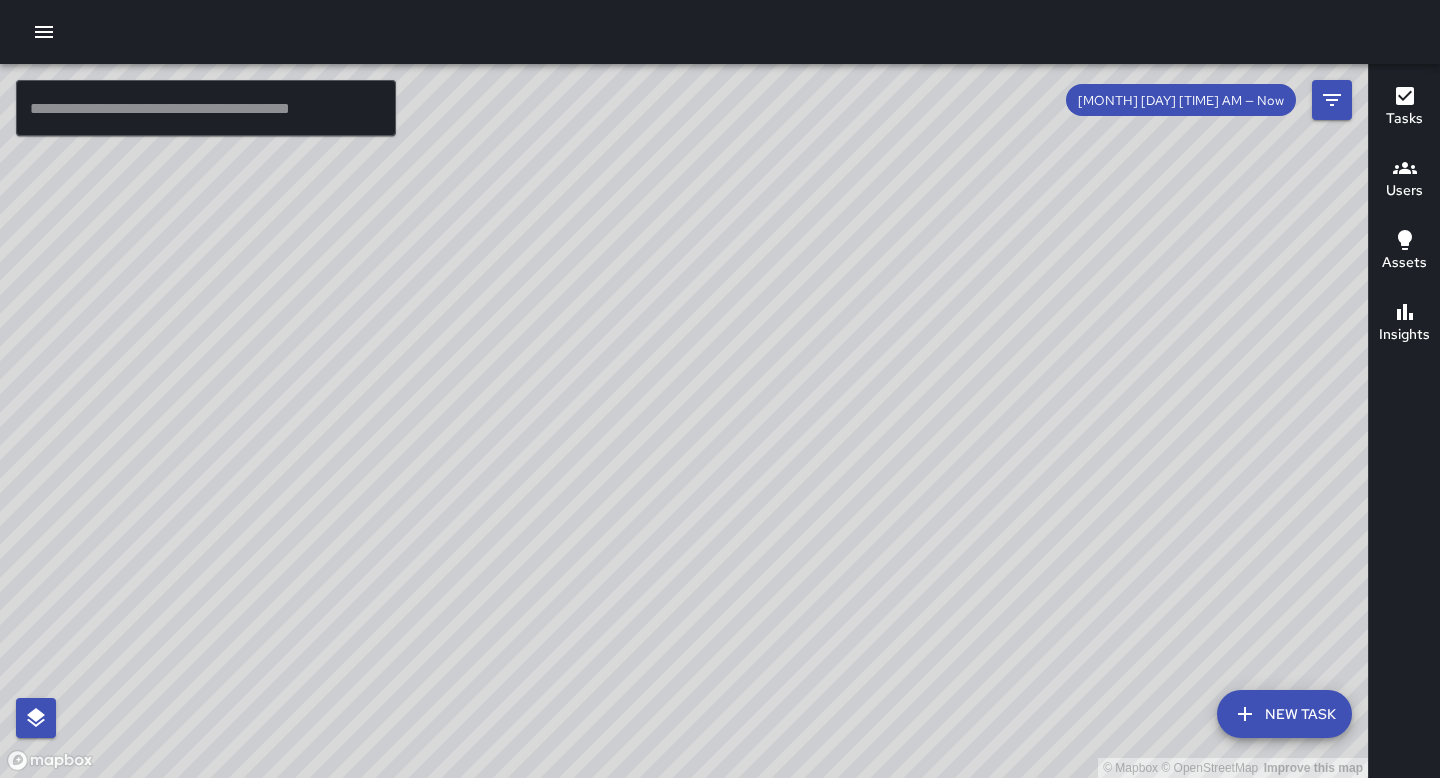 click on "Users" at bounding box center (1404, 191) 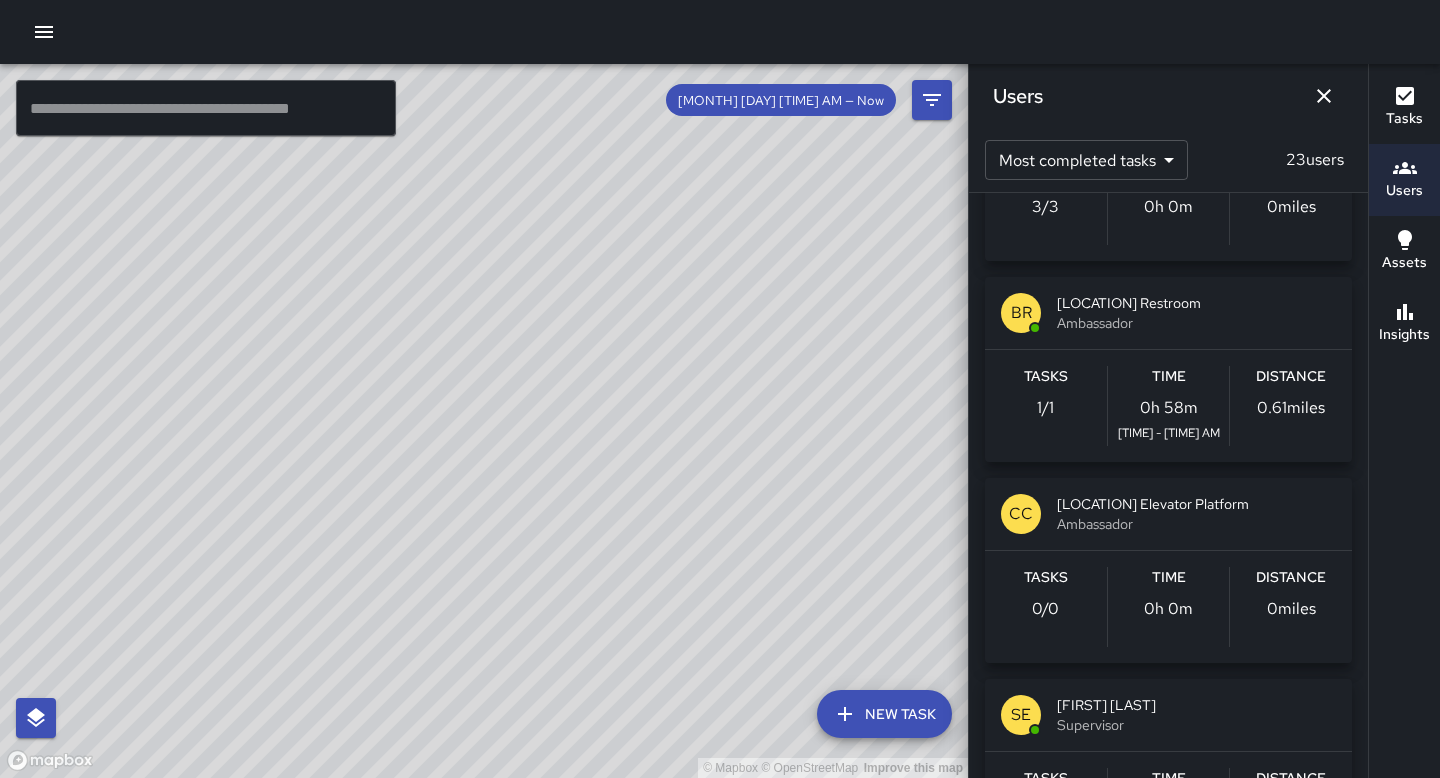 scroll, scrollTop: 2360, scrollLeft: 0, axis: vertical 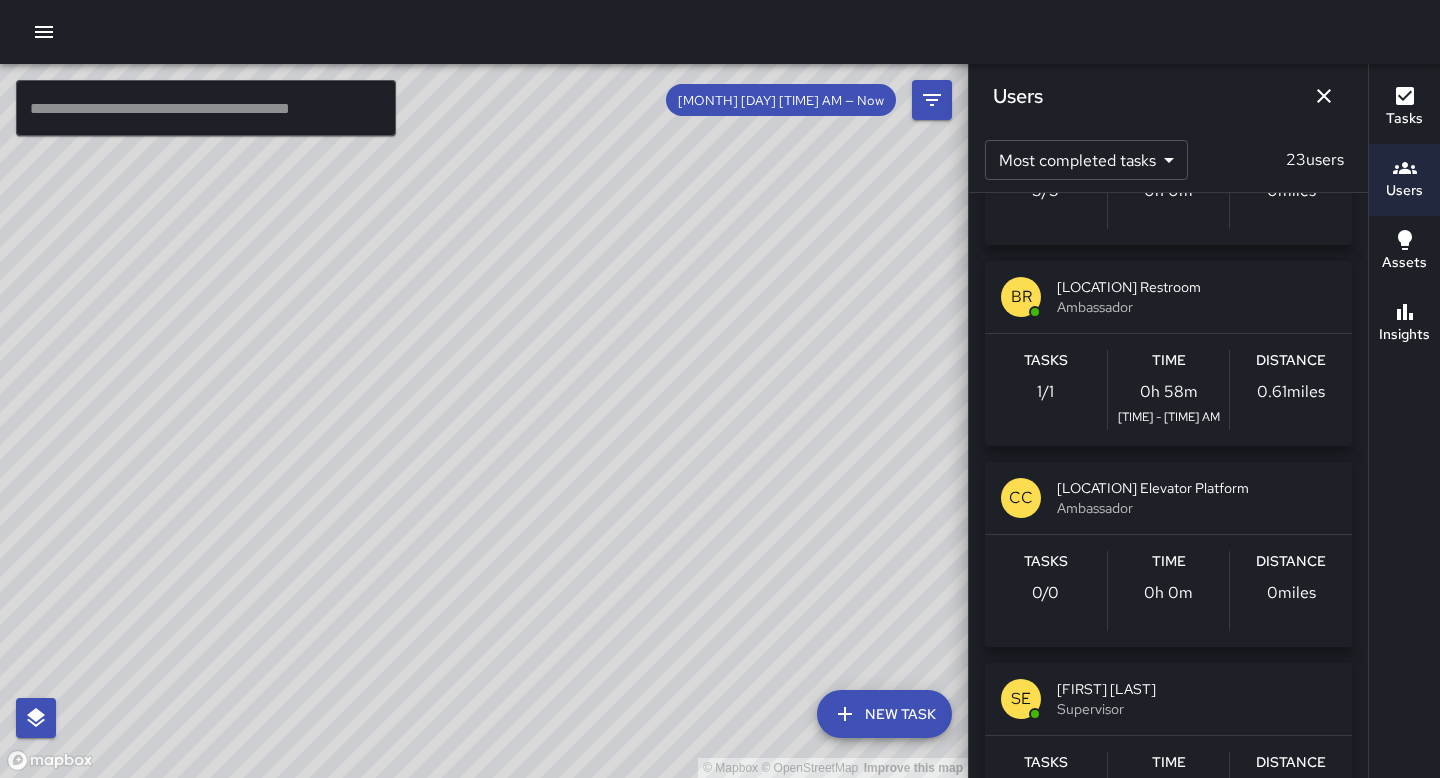 click on "Ambassador" at bounding box center (1196, 307) 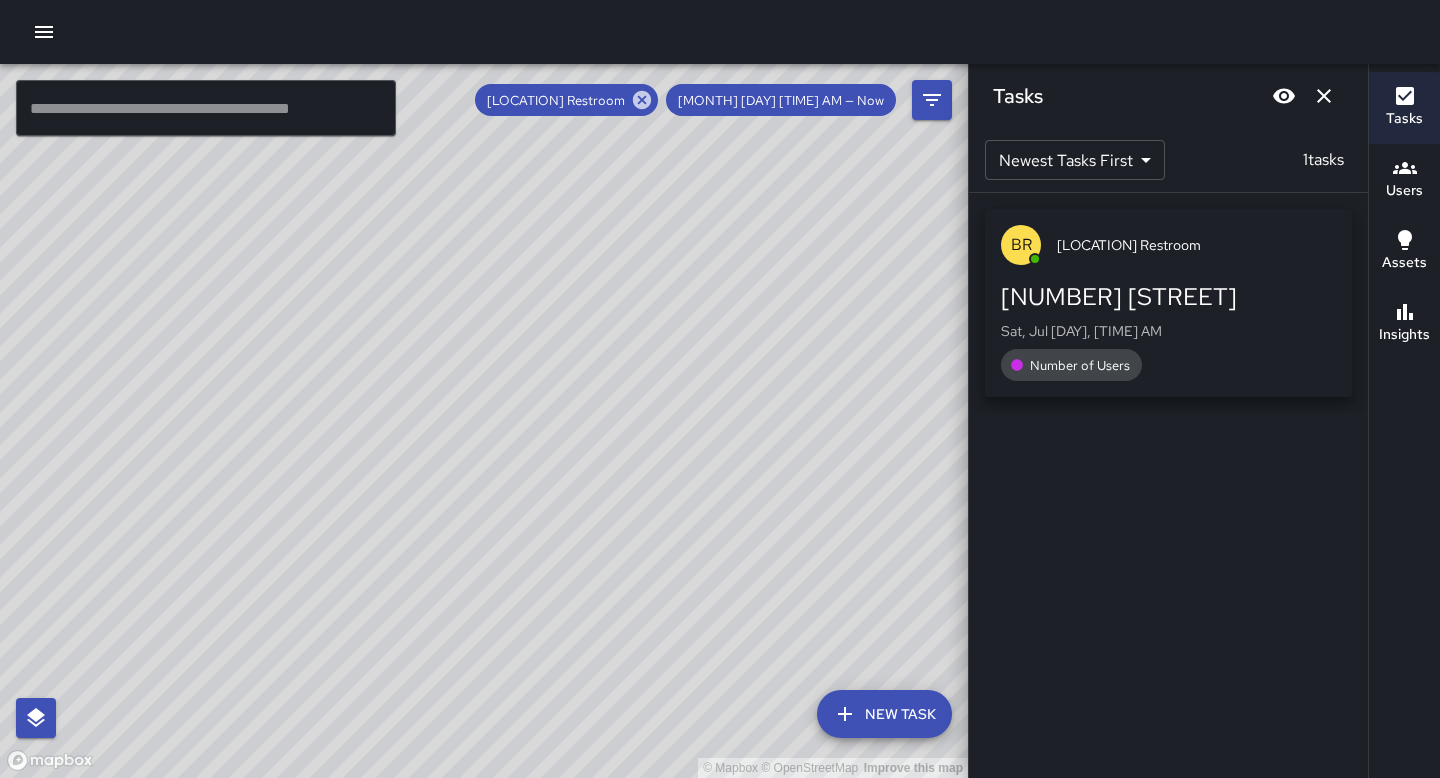 click on "Sat, Jul 12, 12:42 AM" at bounding box center [1168, 331] 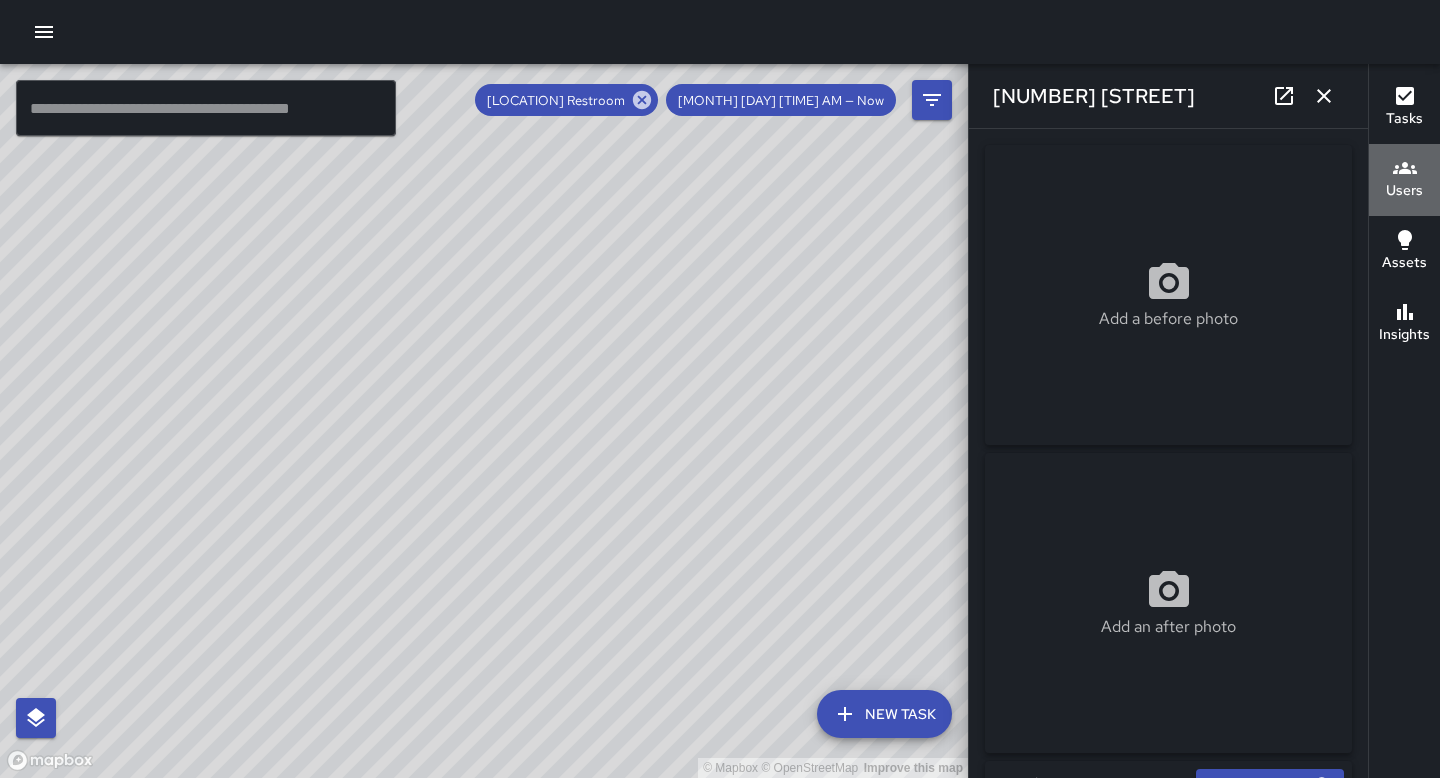click on "Users" at bounding box center [1404, 191] 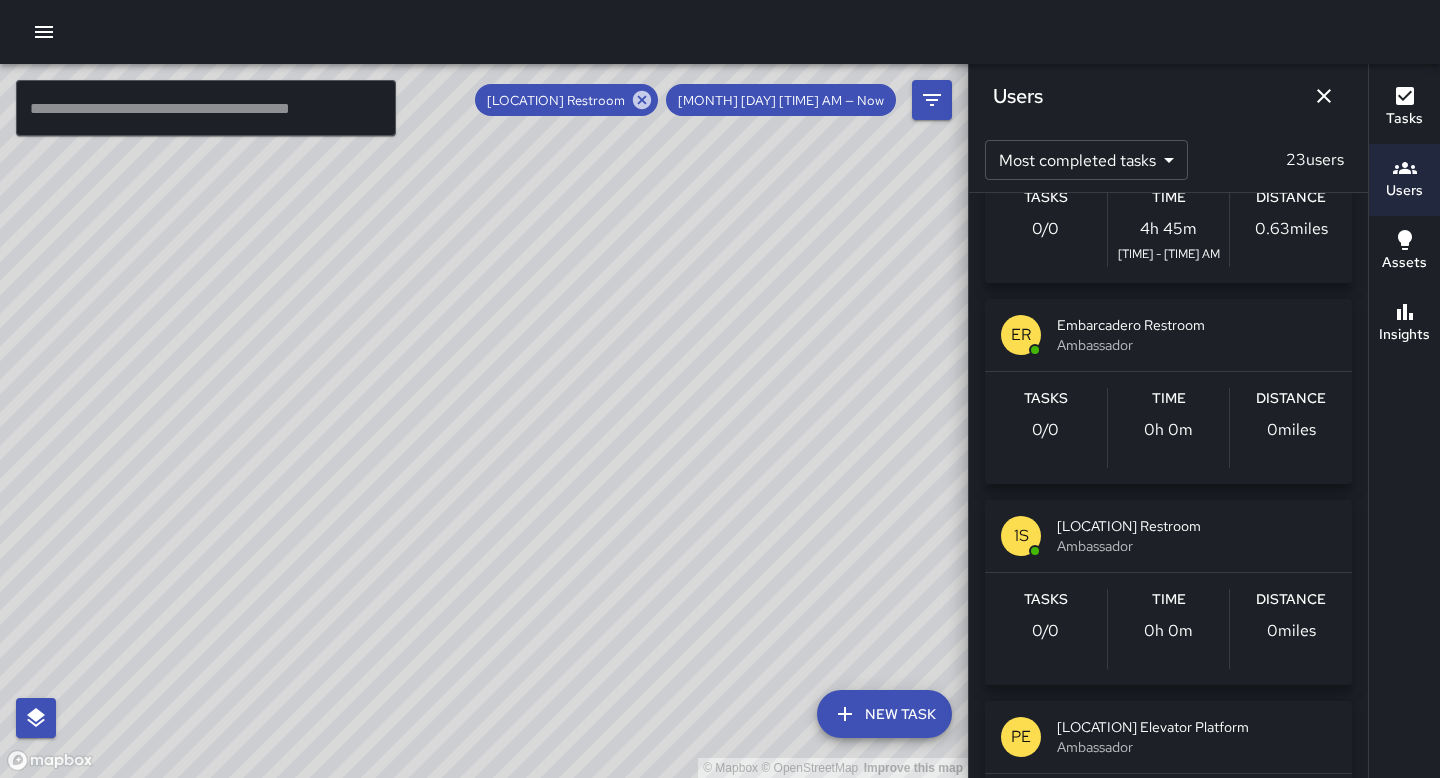 scroll, scrollTop: 1123, scrollLeft: 0, axis: vertical 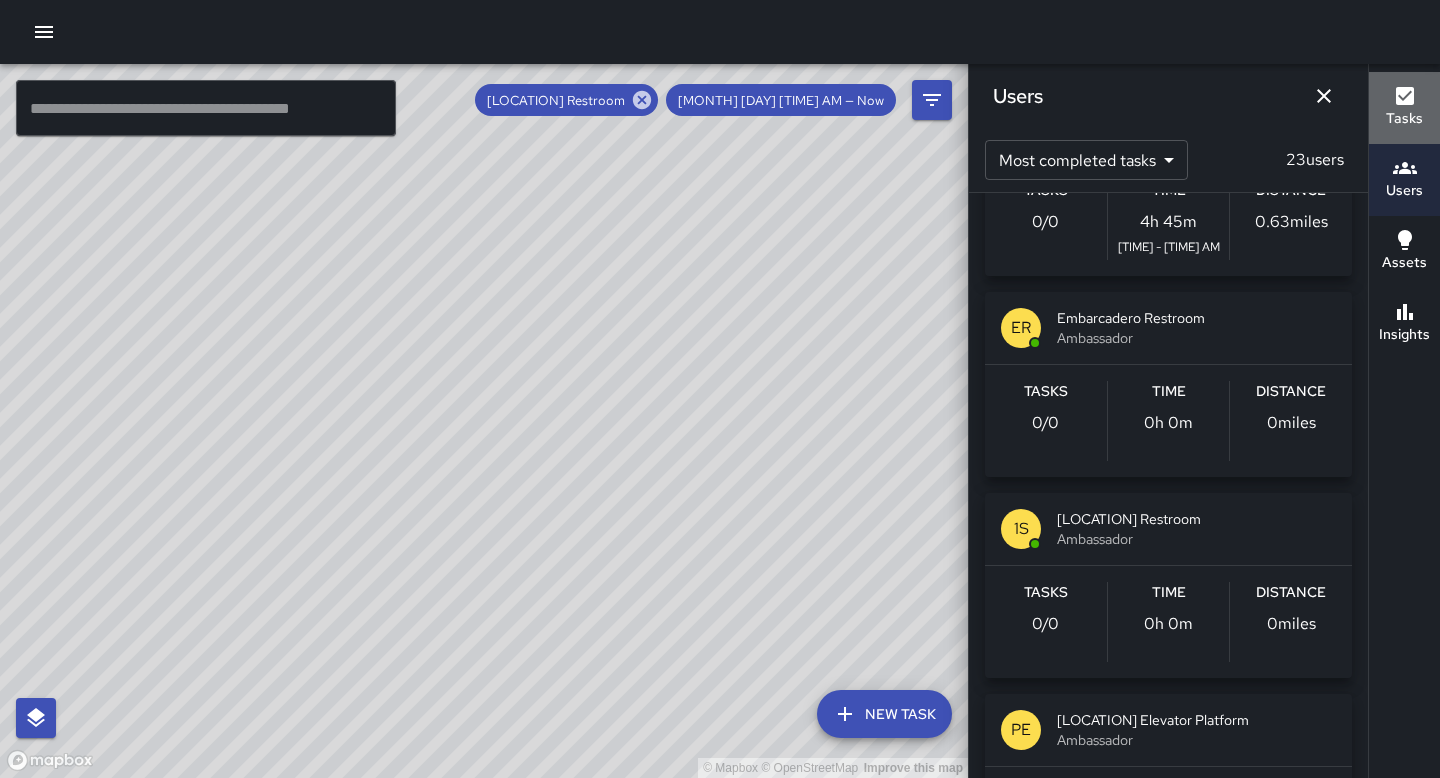 click on "Tasks" at bounding box center [1404, 119] 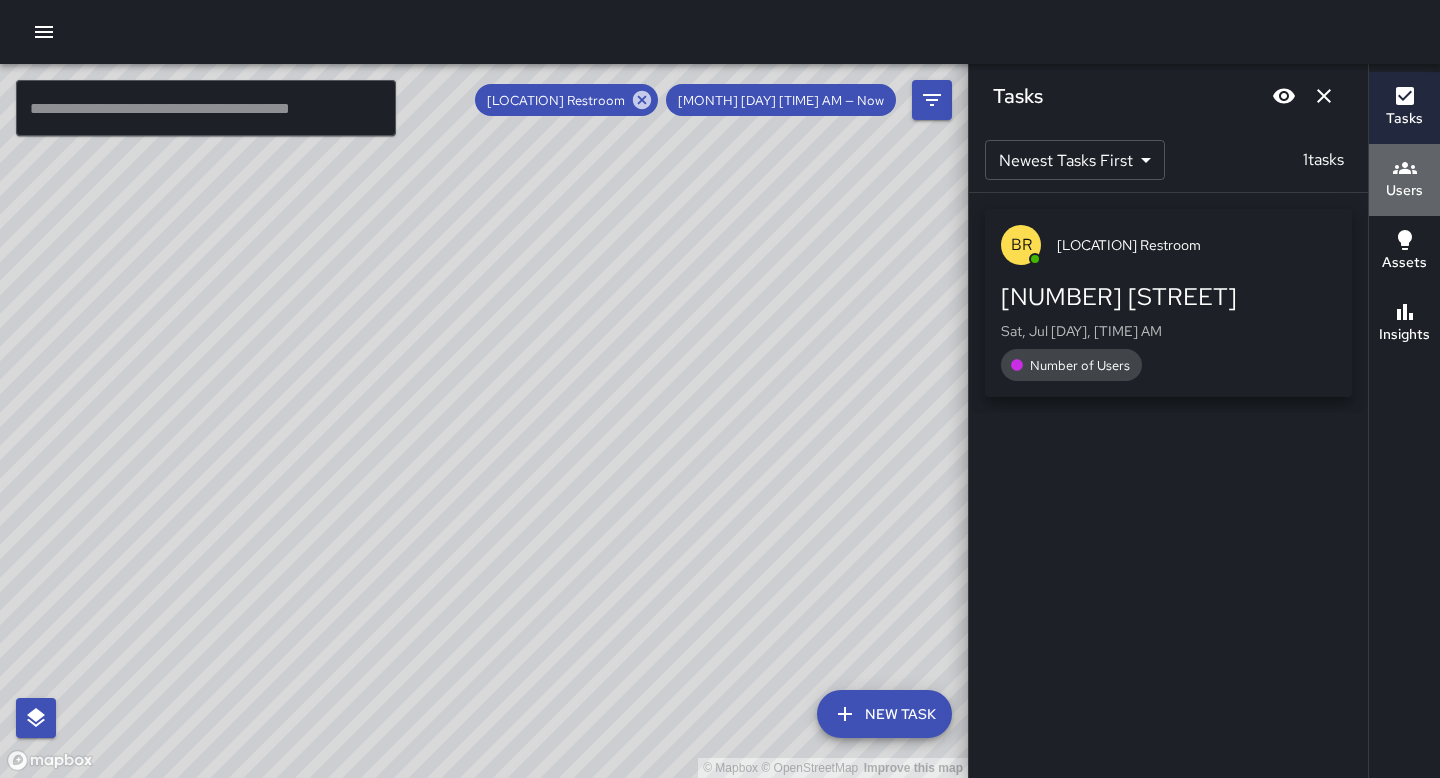 click on "Users" at bounding box center [1404, 191] 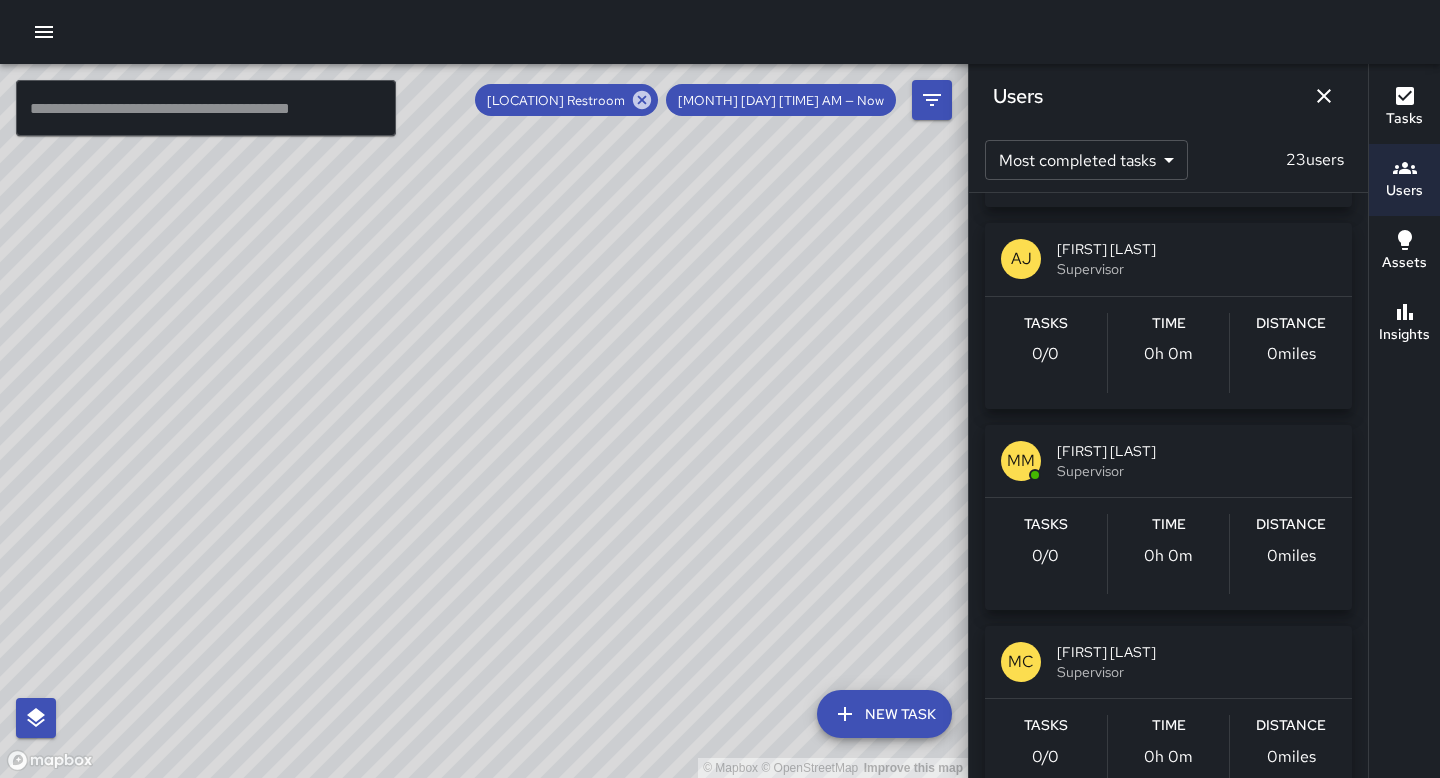 scroll, scrollTop: 3011, scrollLeft: 0, axis: vertical 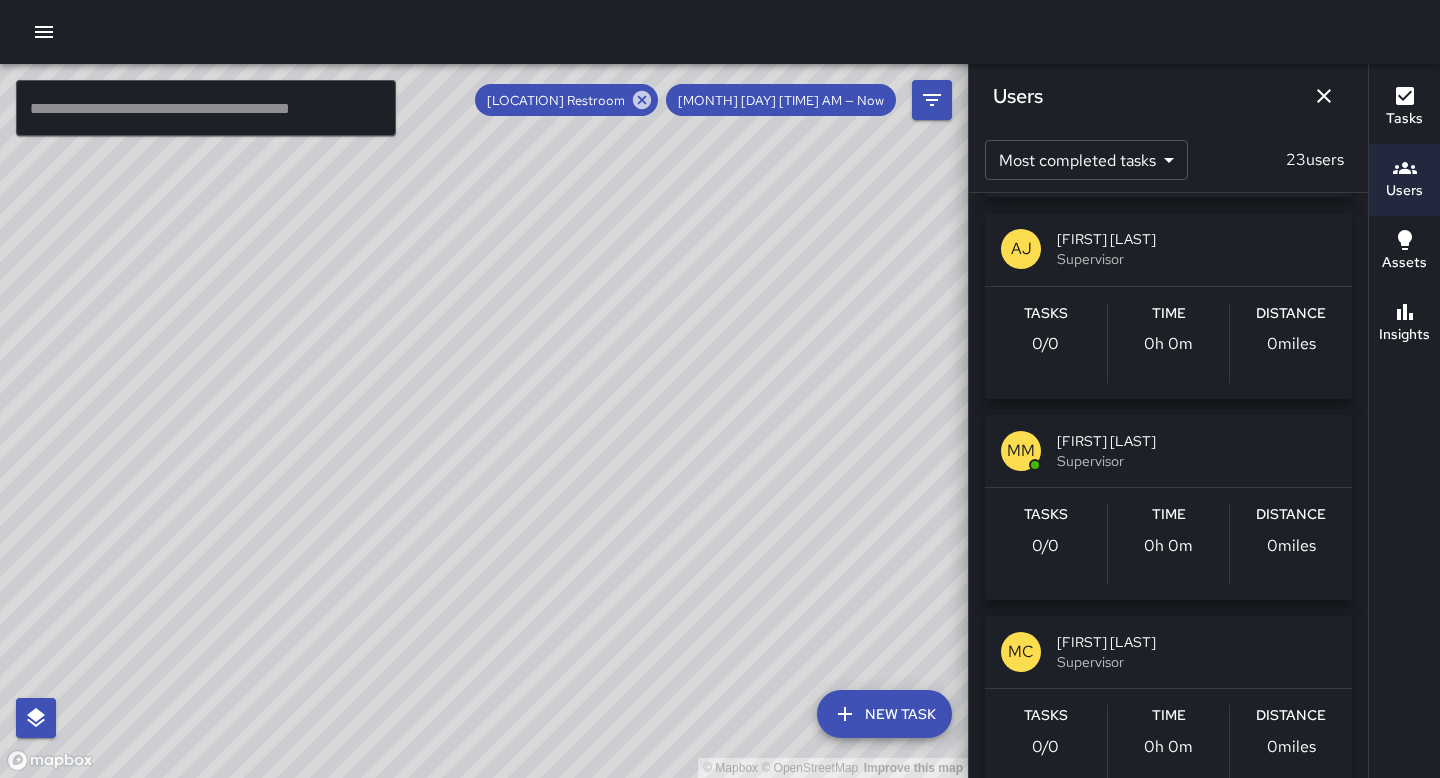 click 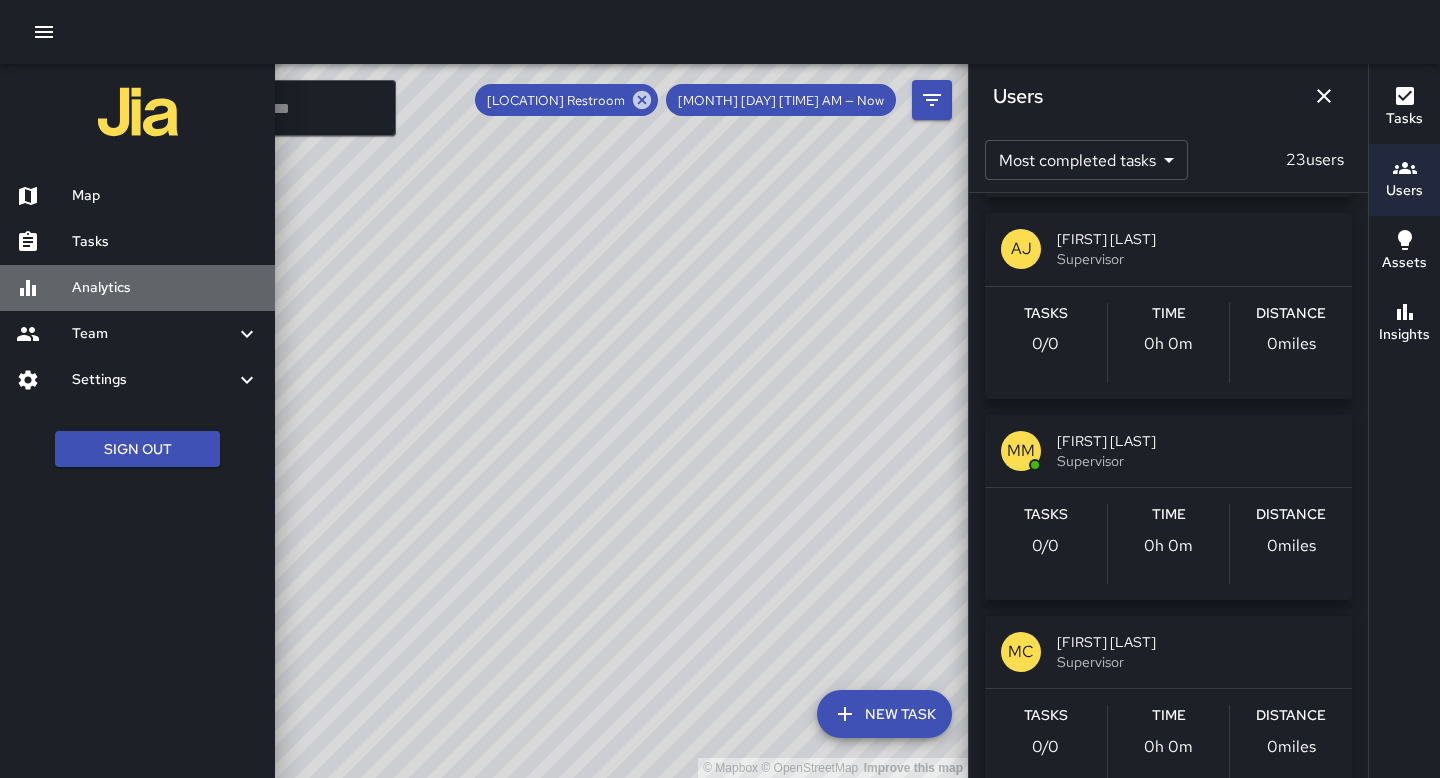 click on "Analytics" at bounding box center (165, 288) 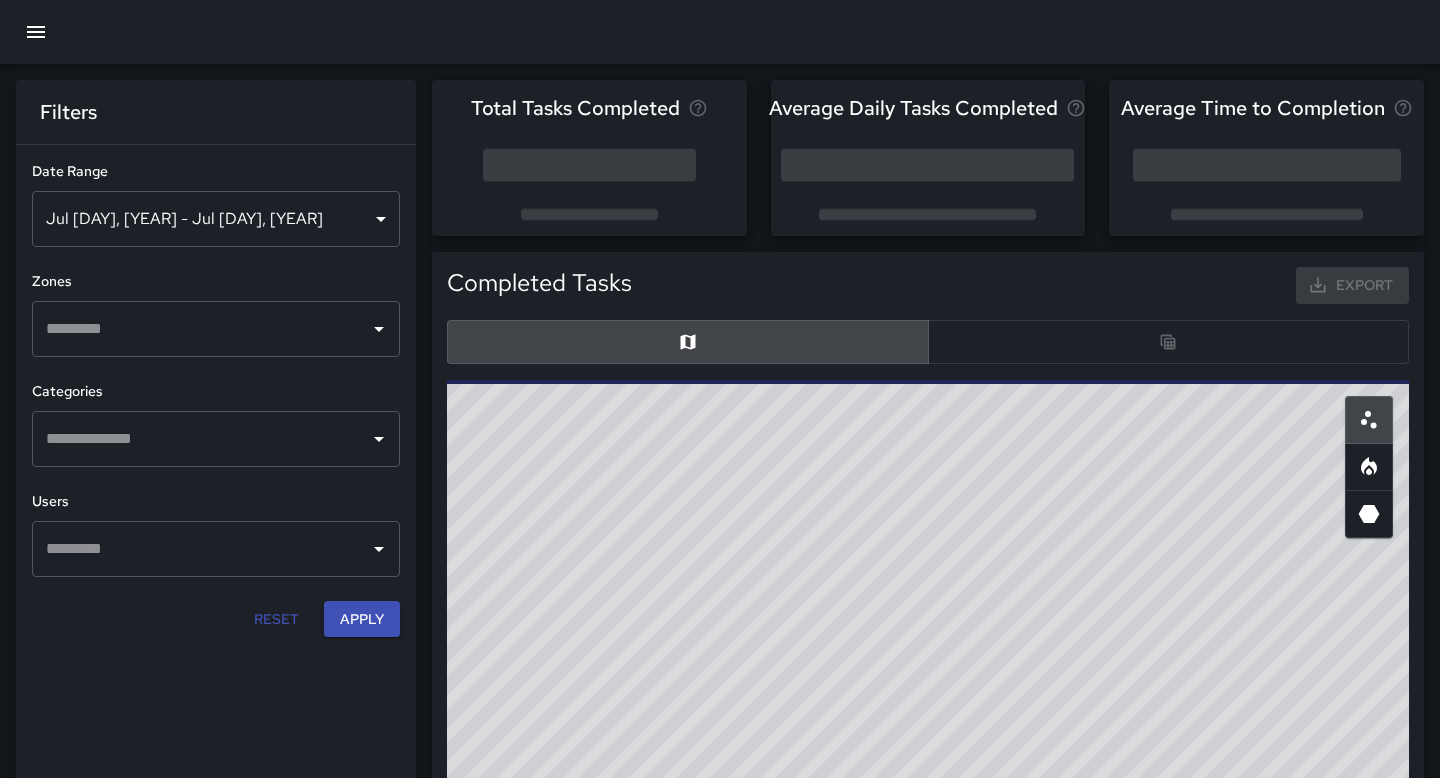 scroll, scrollTop: 1, scrollLeft: 1, axis: both 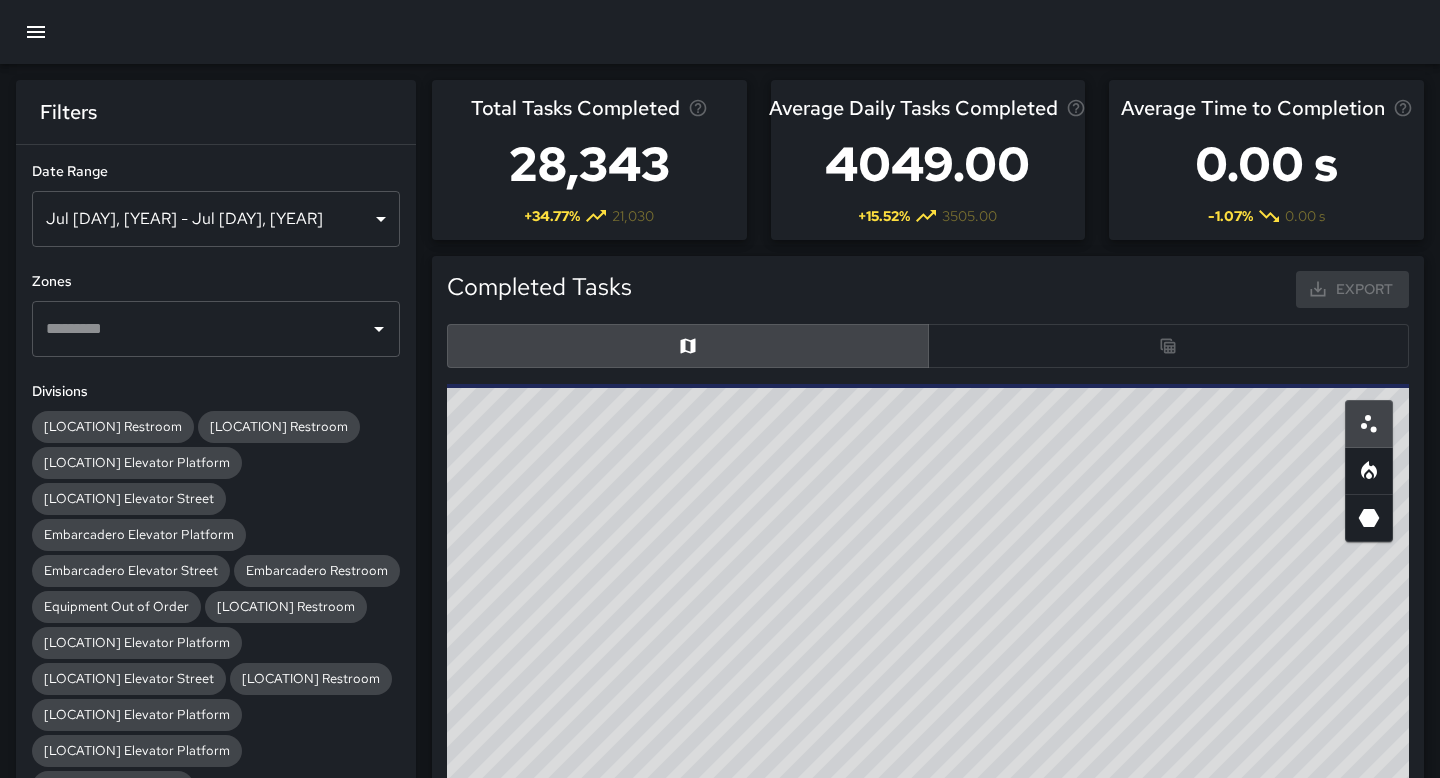 click on "[MONTH] [DAY], [YEAR] - [MONTH] [DAY], [YEAR]" at bounding box center (216, 219) 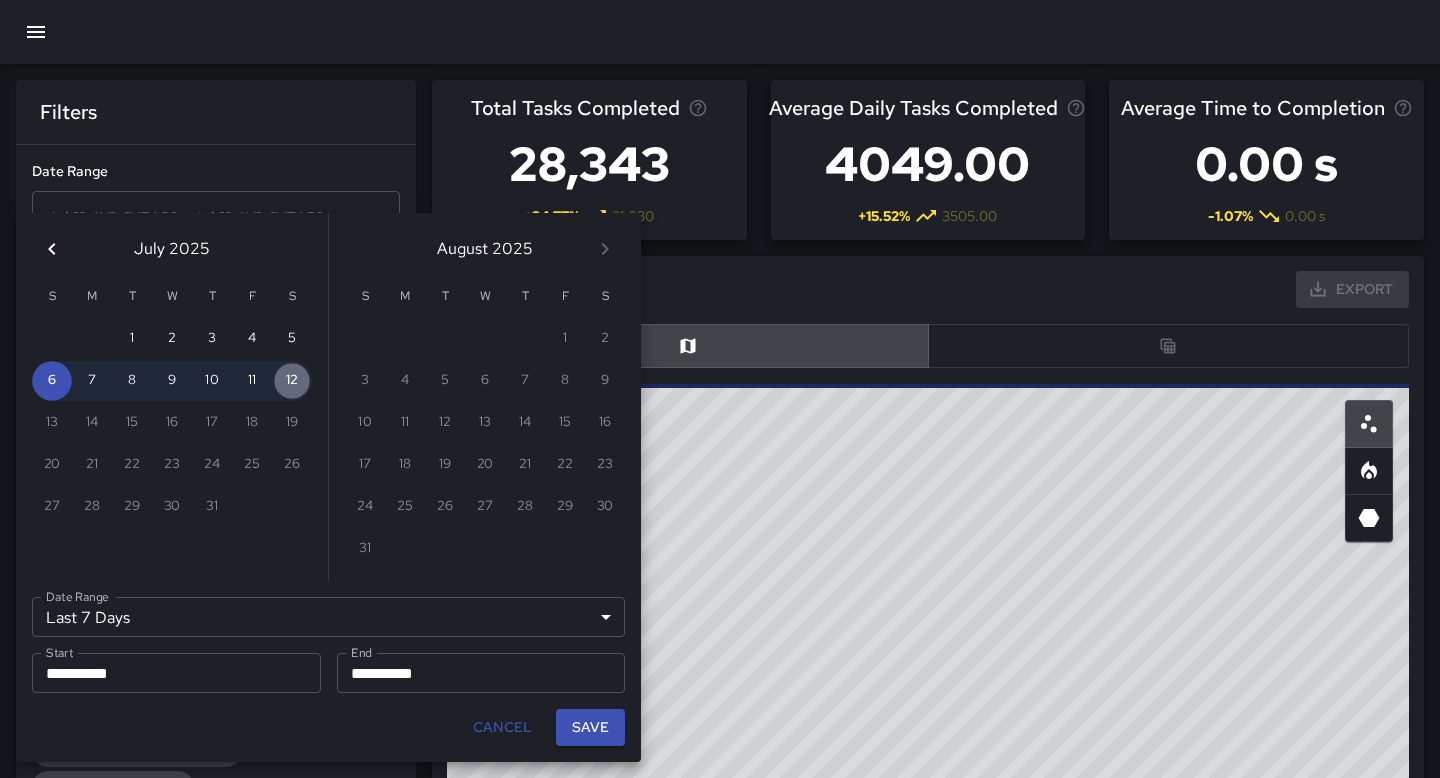 click on "12" at bounding box center (292, 381) 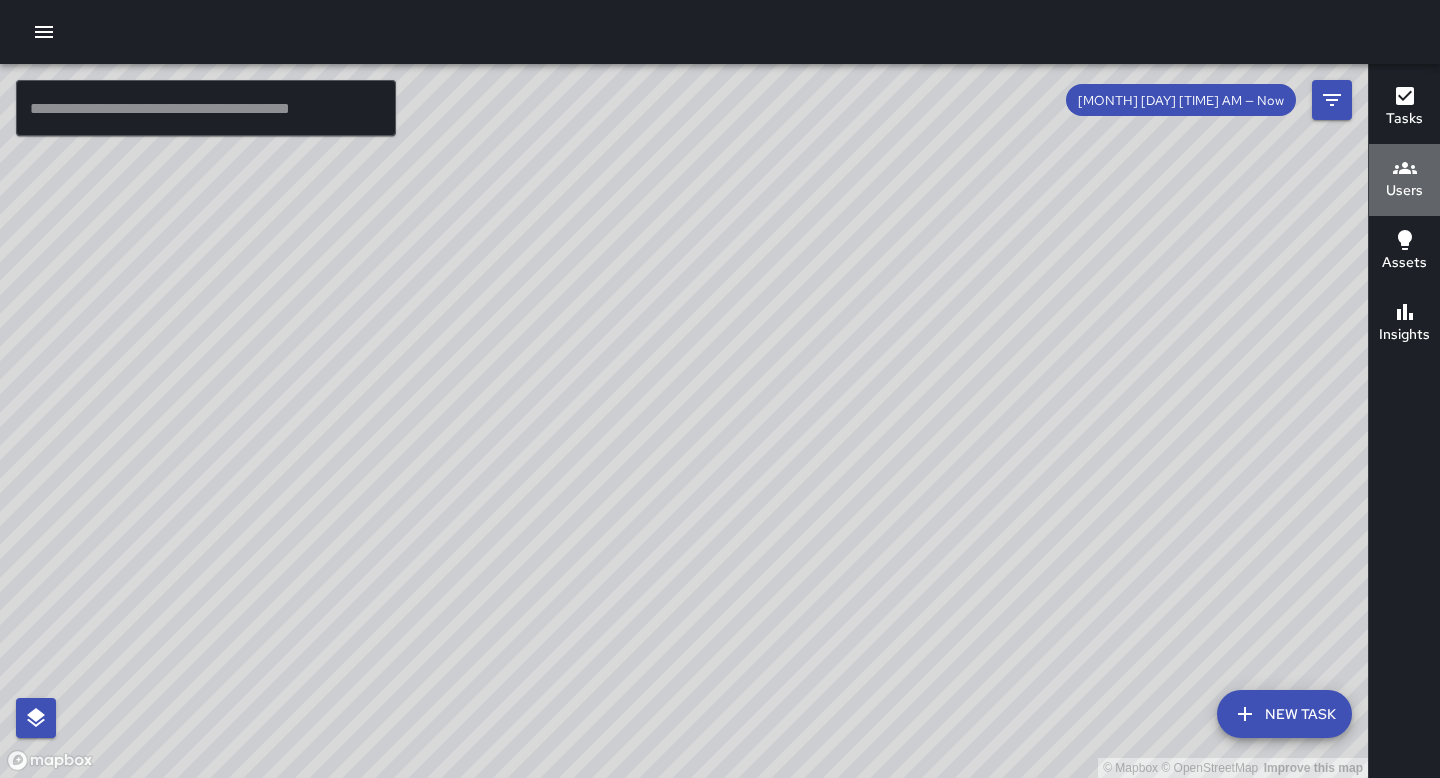click on "Users" at bounding box center [1404, 191] 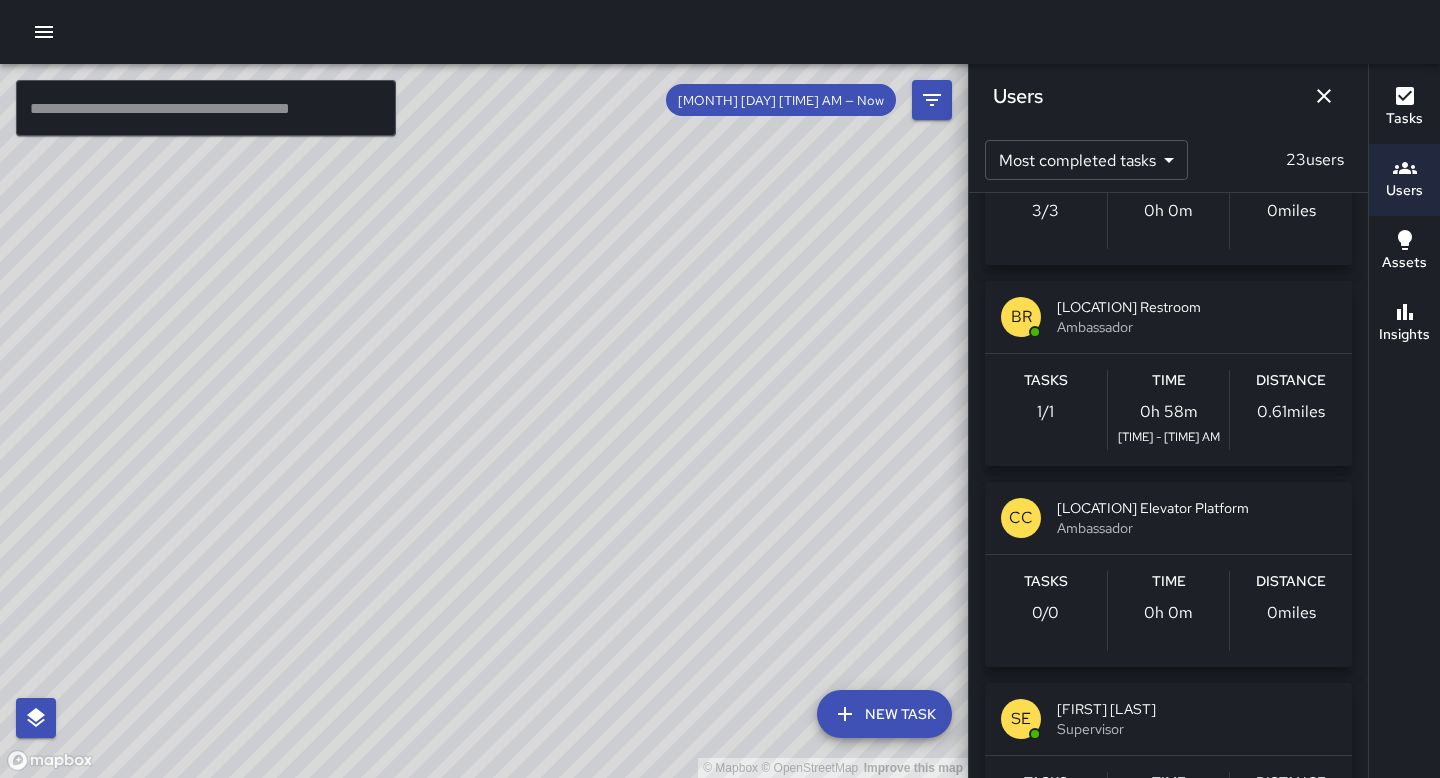 scroll, scrollTop: 2343, scrollLeft: 0, axis: vertical 